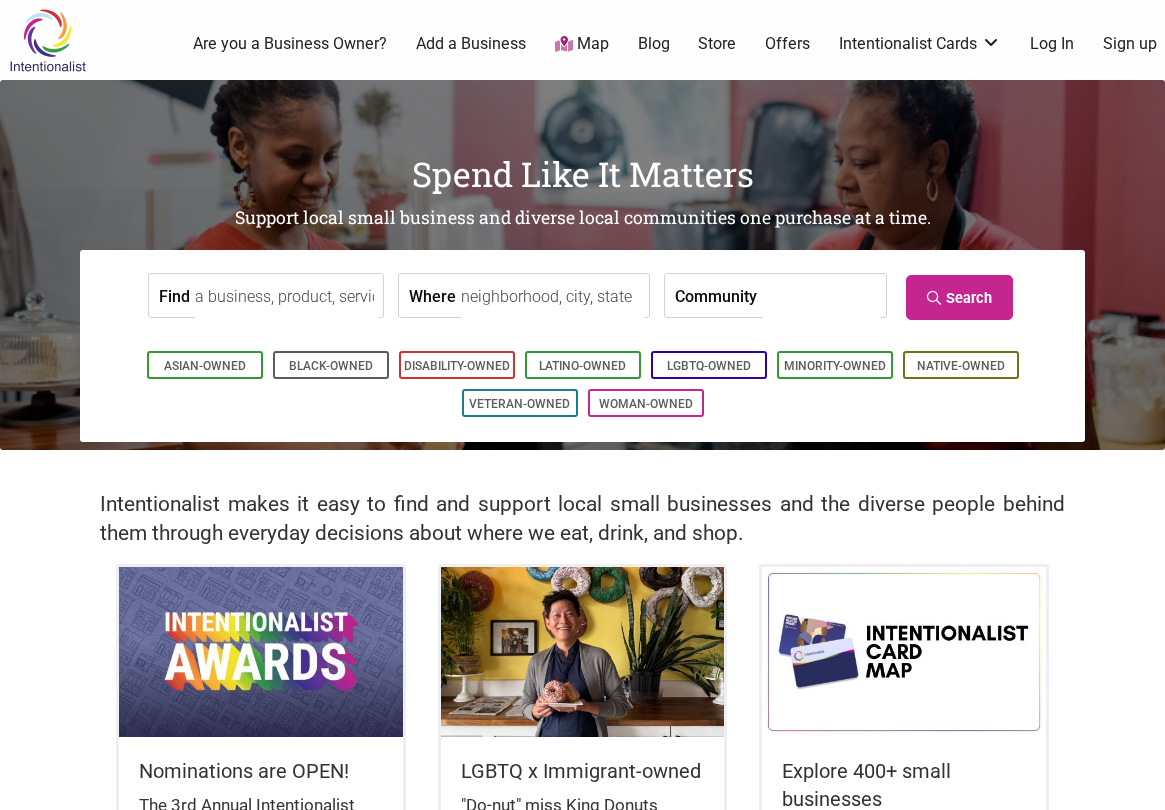 scroll, scrollTop: 0, scrollLeft: 0, axis: both 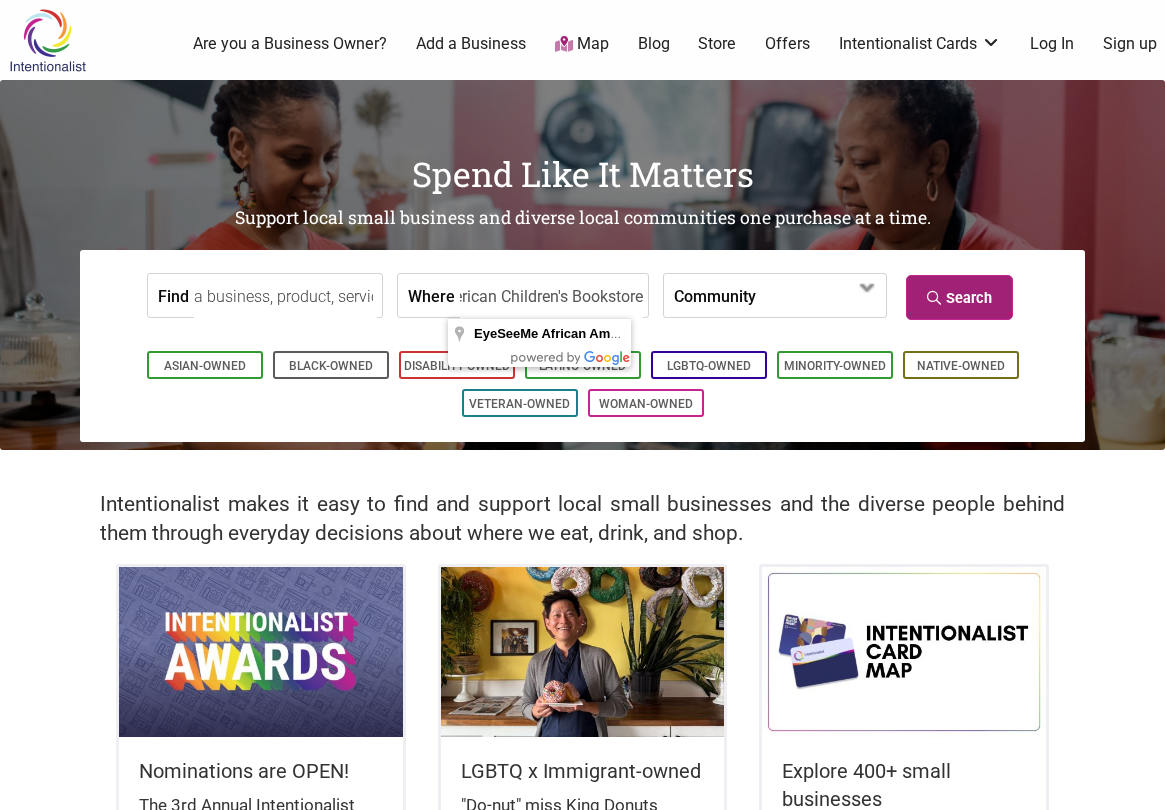 type on "EyeSeeMe African American Children's Bookstore" 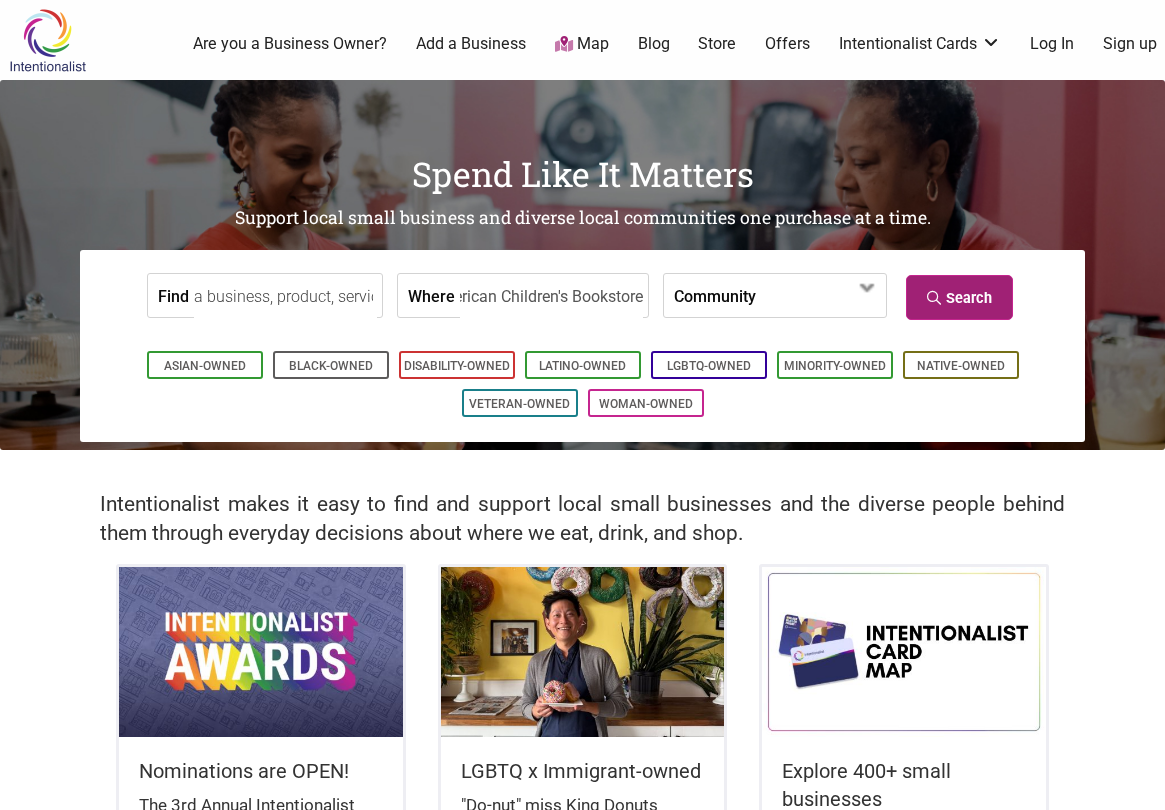 scroll, scrollTop: 0, scrollLeft: 0, axis: both 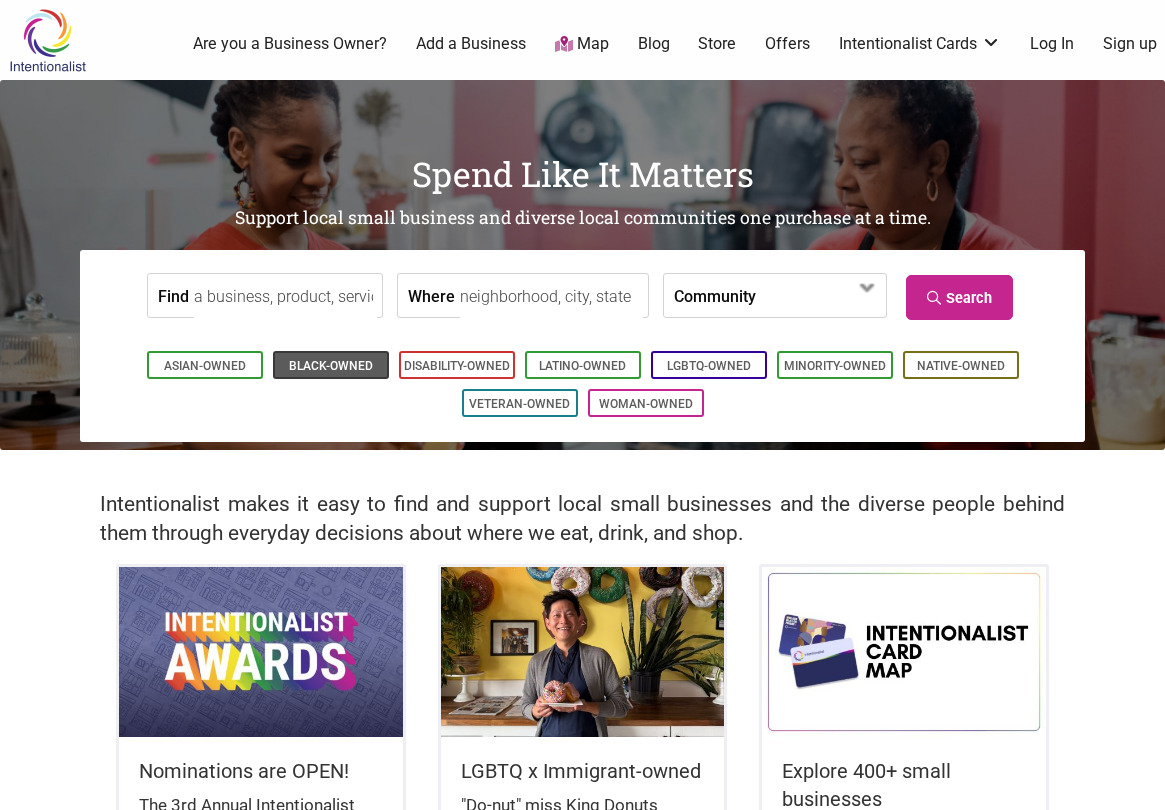 click on "Black-Owned" at bounding box center (331, 366) 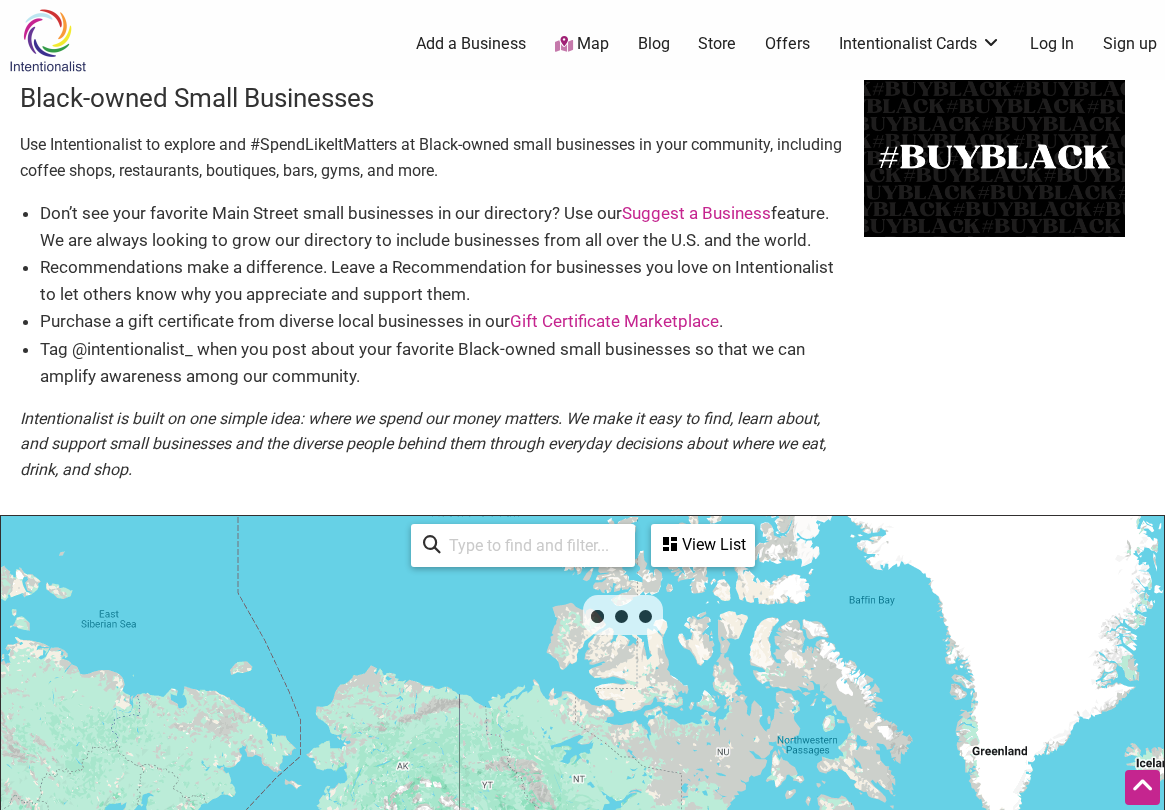 scroll, scrollTop: 600, scrollLeft: 0, axis: vertical 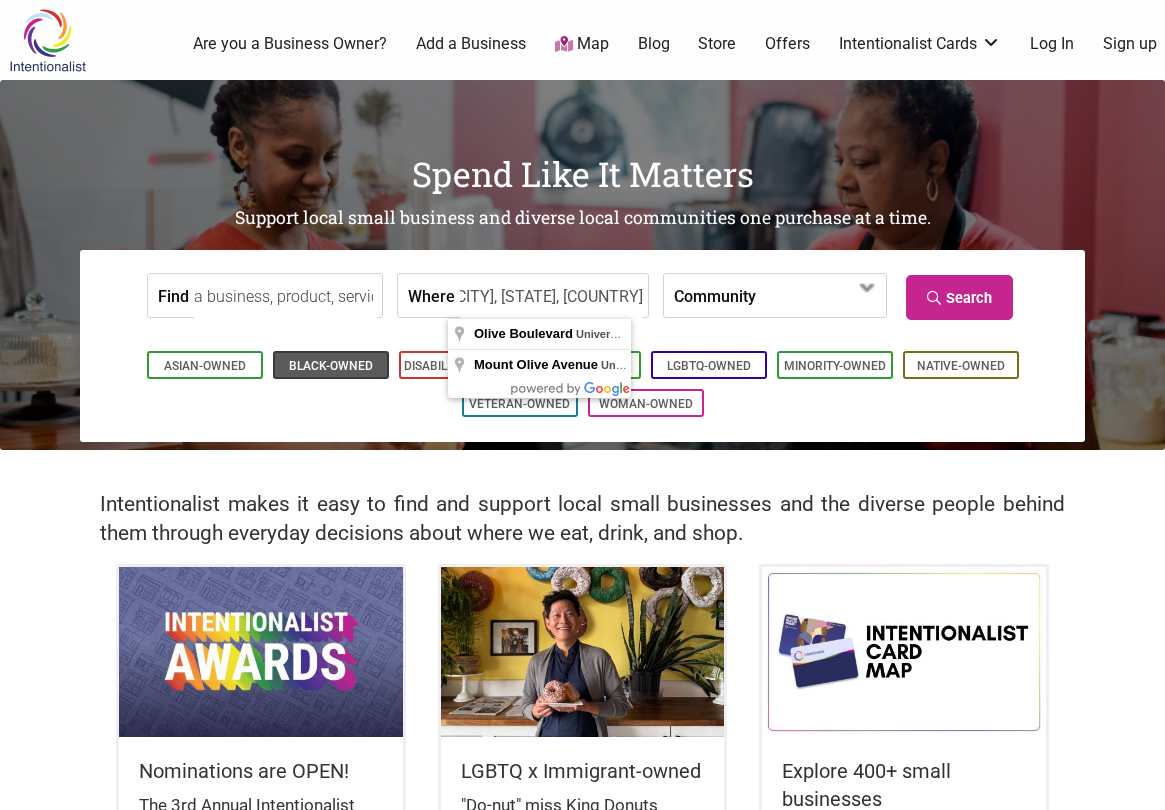 type on "[STREET], [CITY], [STATE], [COUNTRY]" 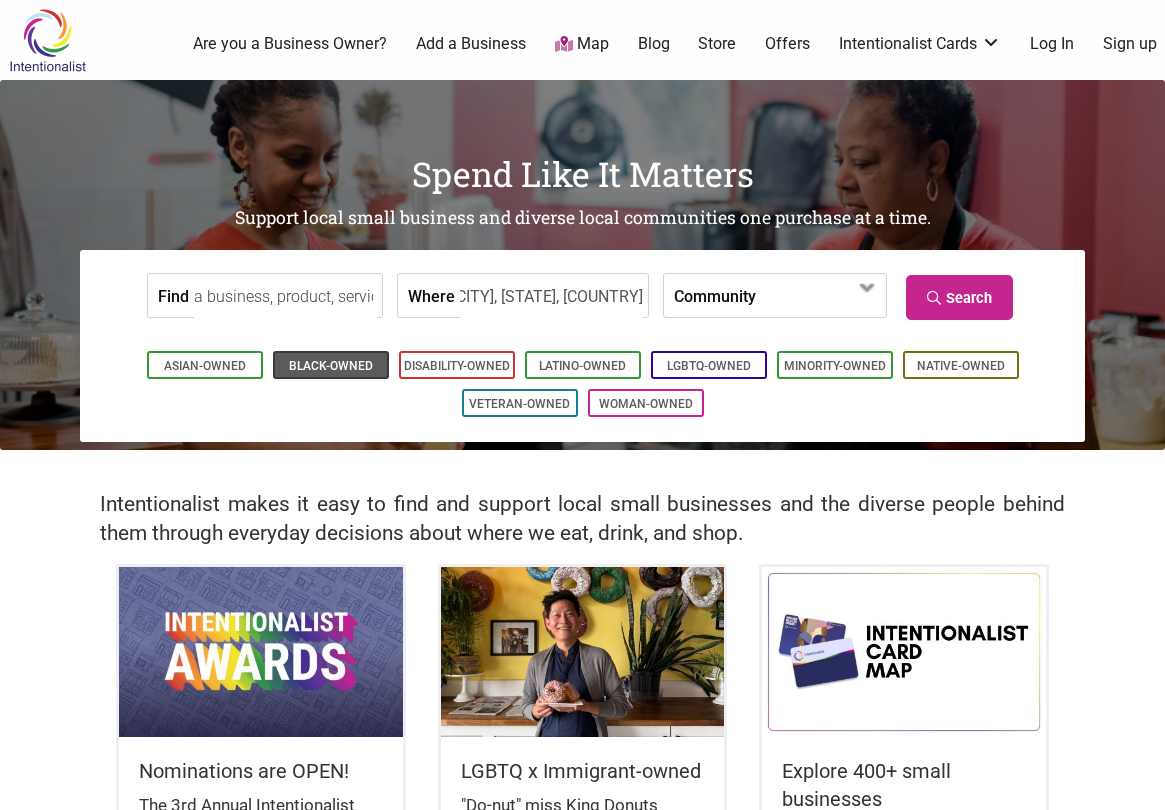 scroll, scrollTop: 0, scrollLeft: 0, axis: both 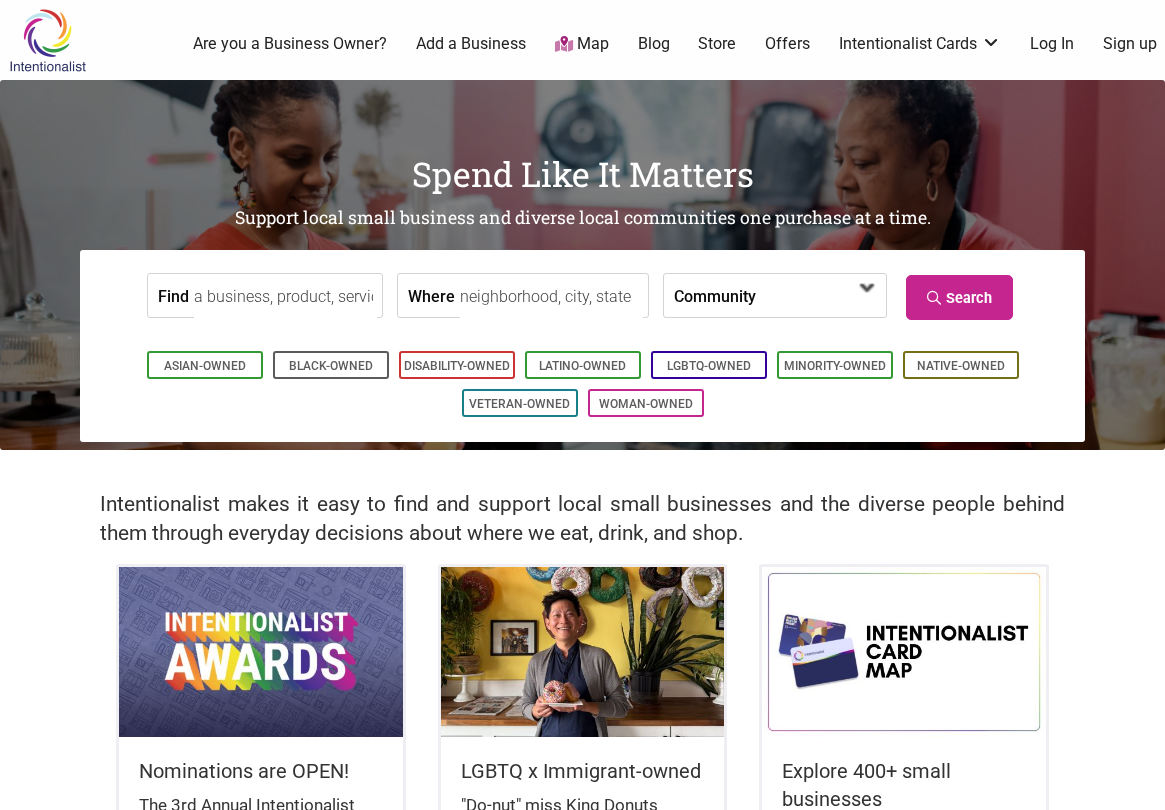 click at bounding box center [813, 297] 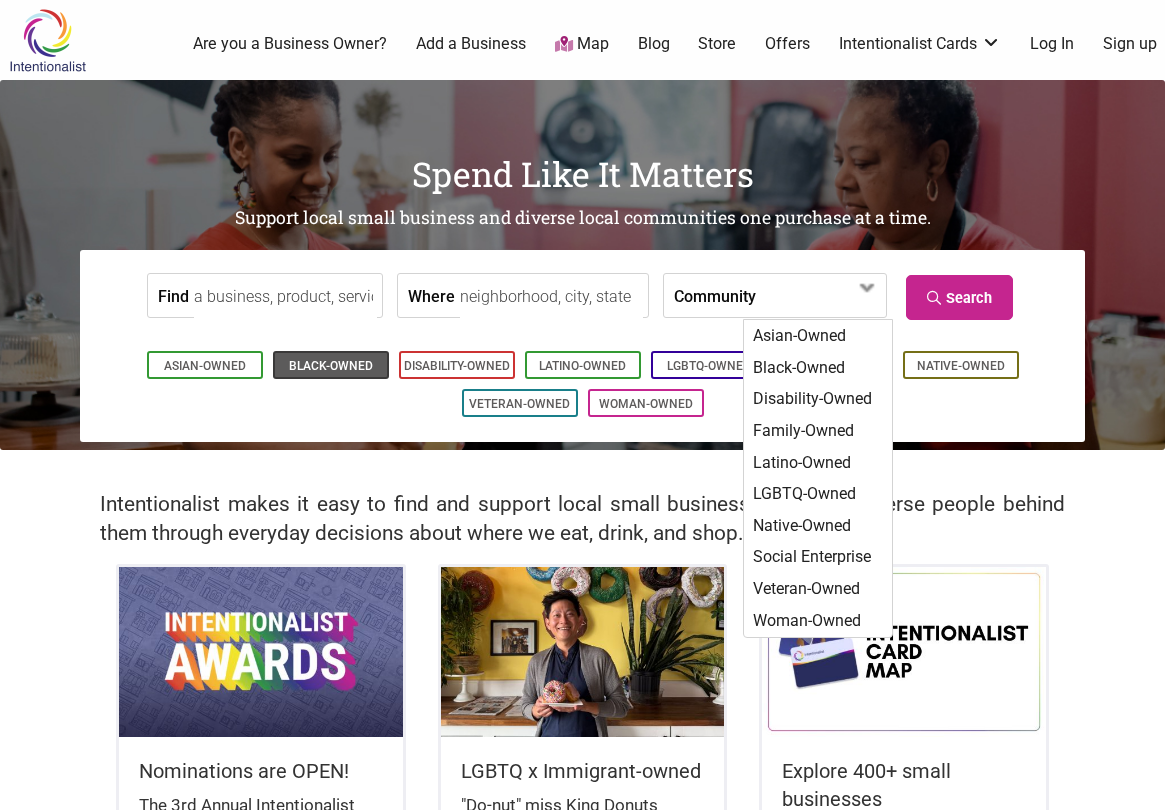click on "Black-Owned" at bounding box center (331, 366) 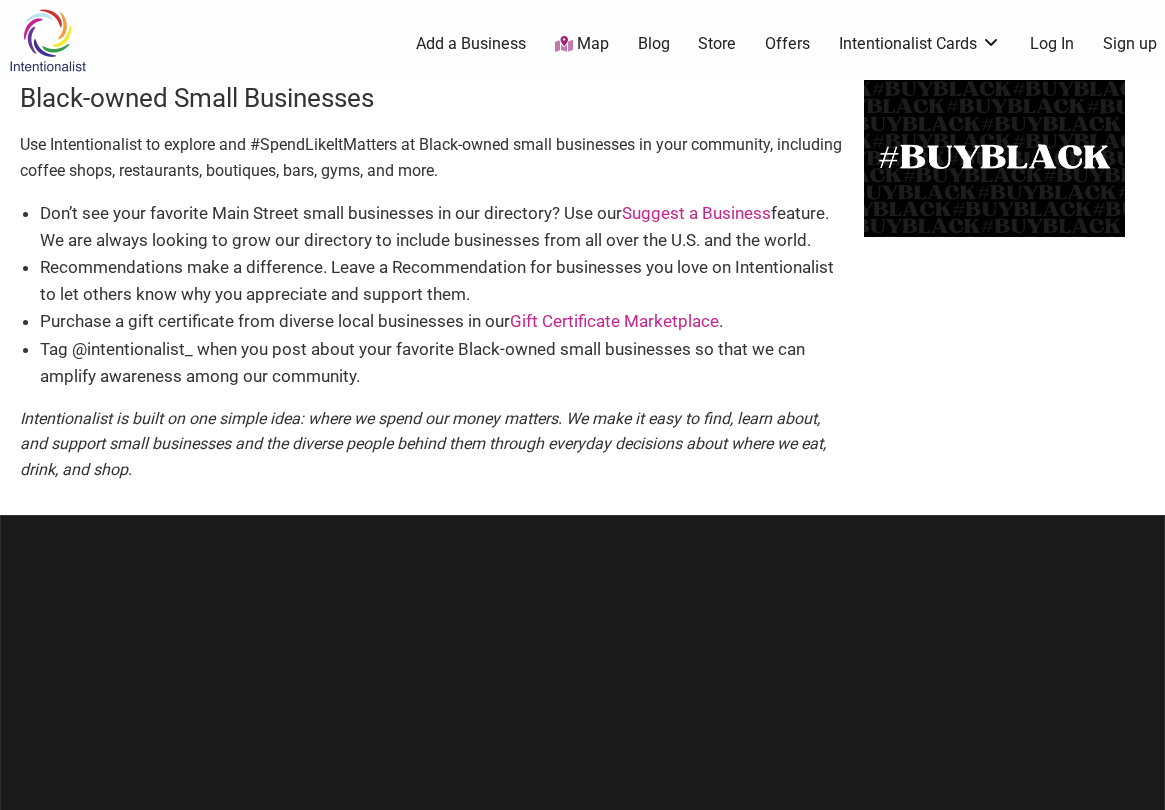 scroll, scrollTop: 0, scrollLeft: 0, axis: both 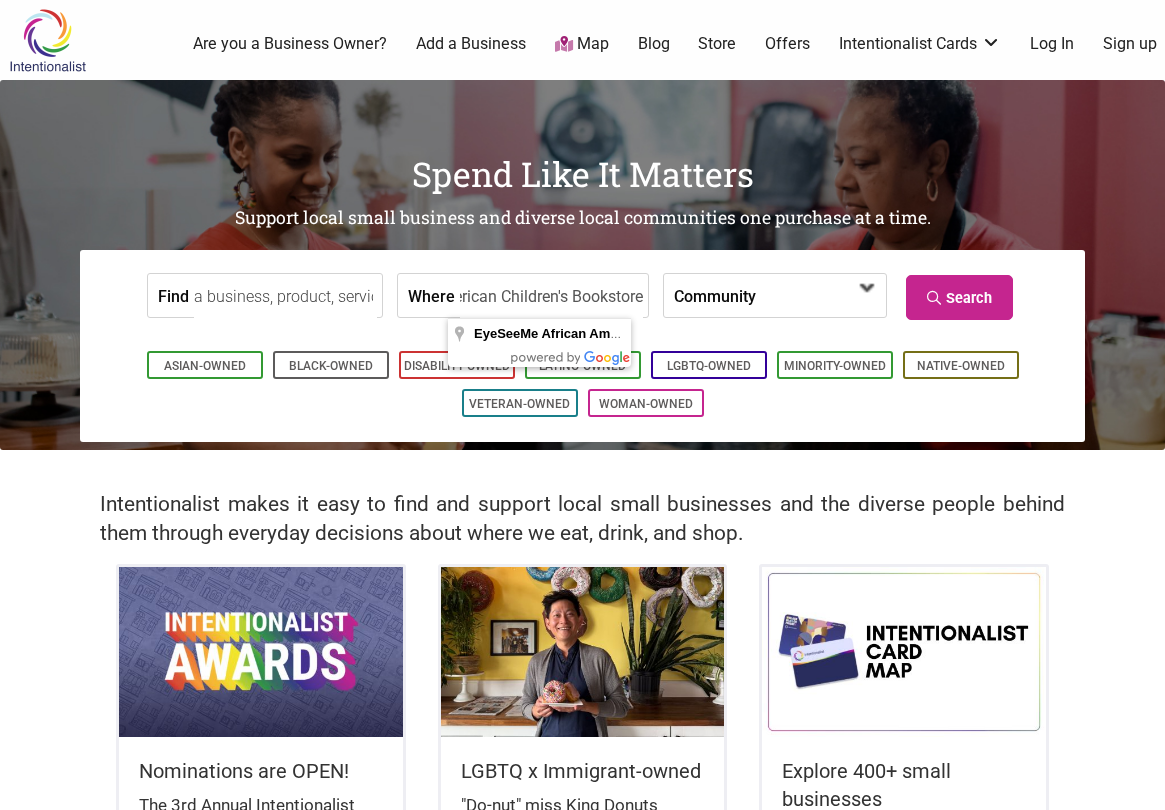 type on "EyeSeeMe African American Children's Bookstore" 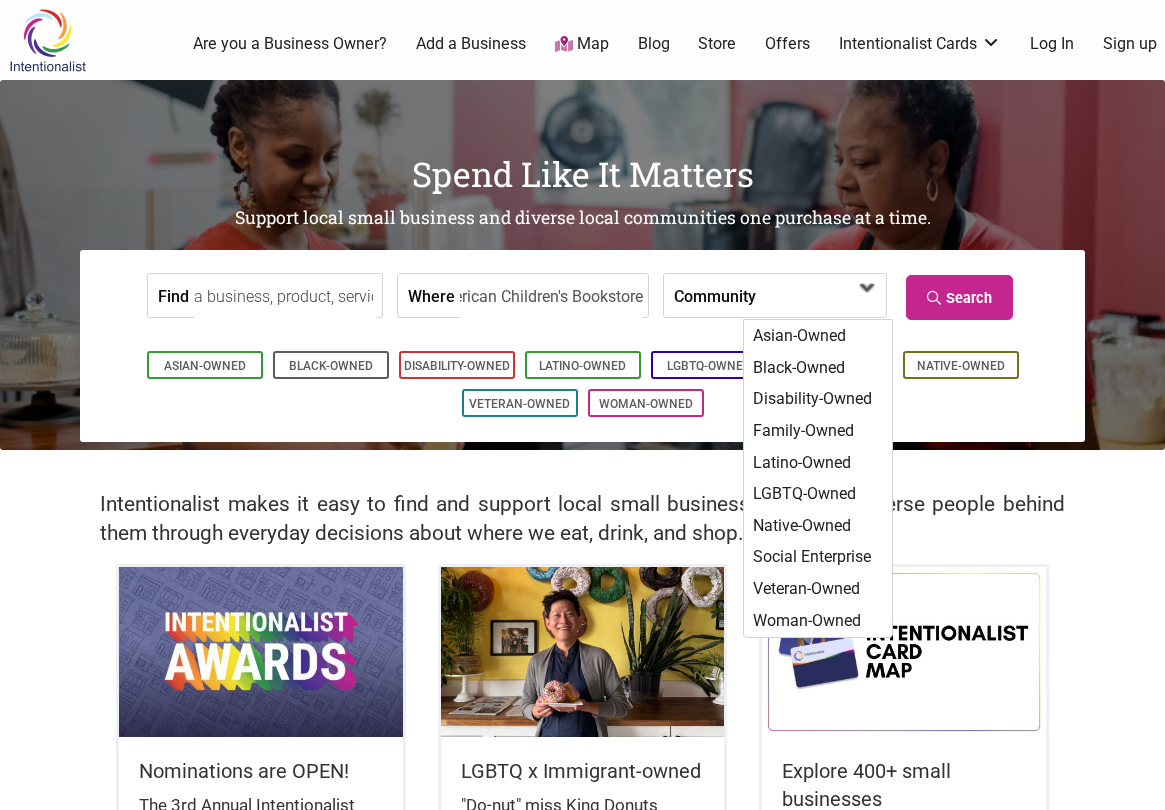scroll, scrollTop: 0, scrollLeft: 0, axis: both 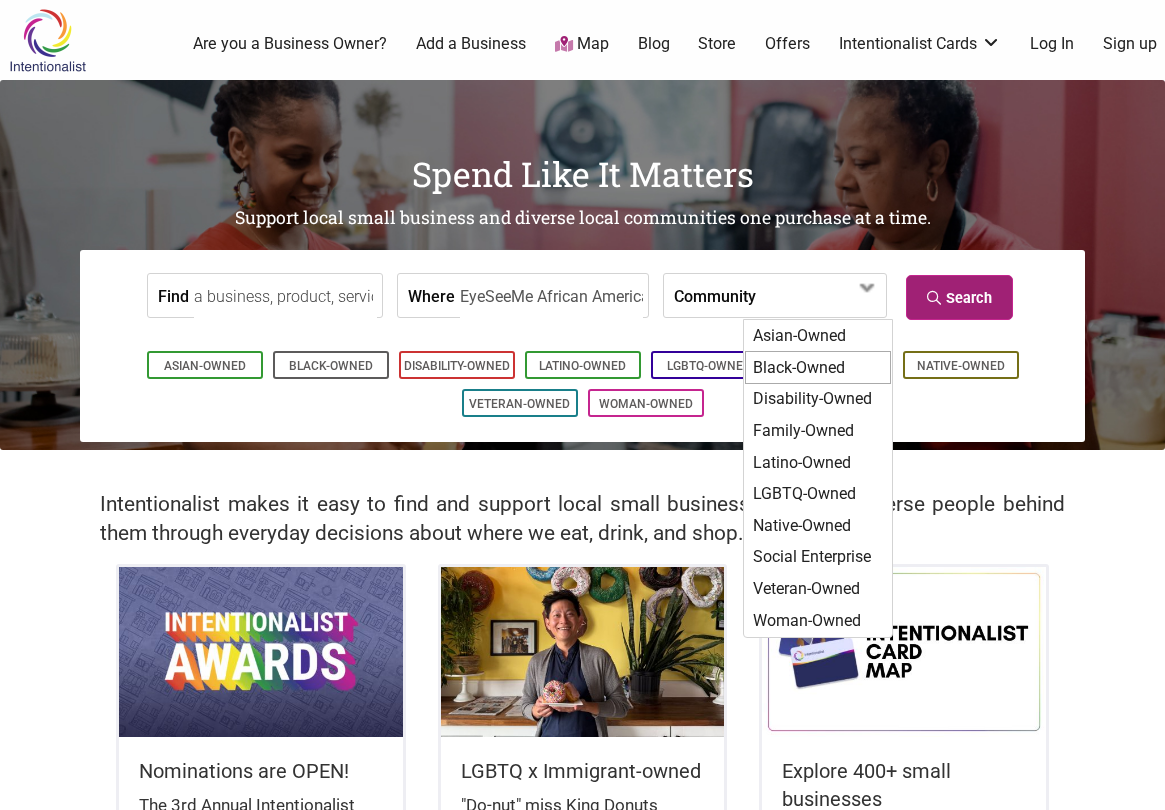 click on "Search" at bounding box center (959, 297) 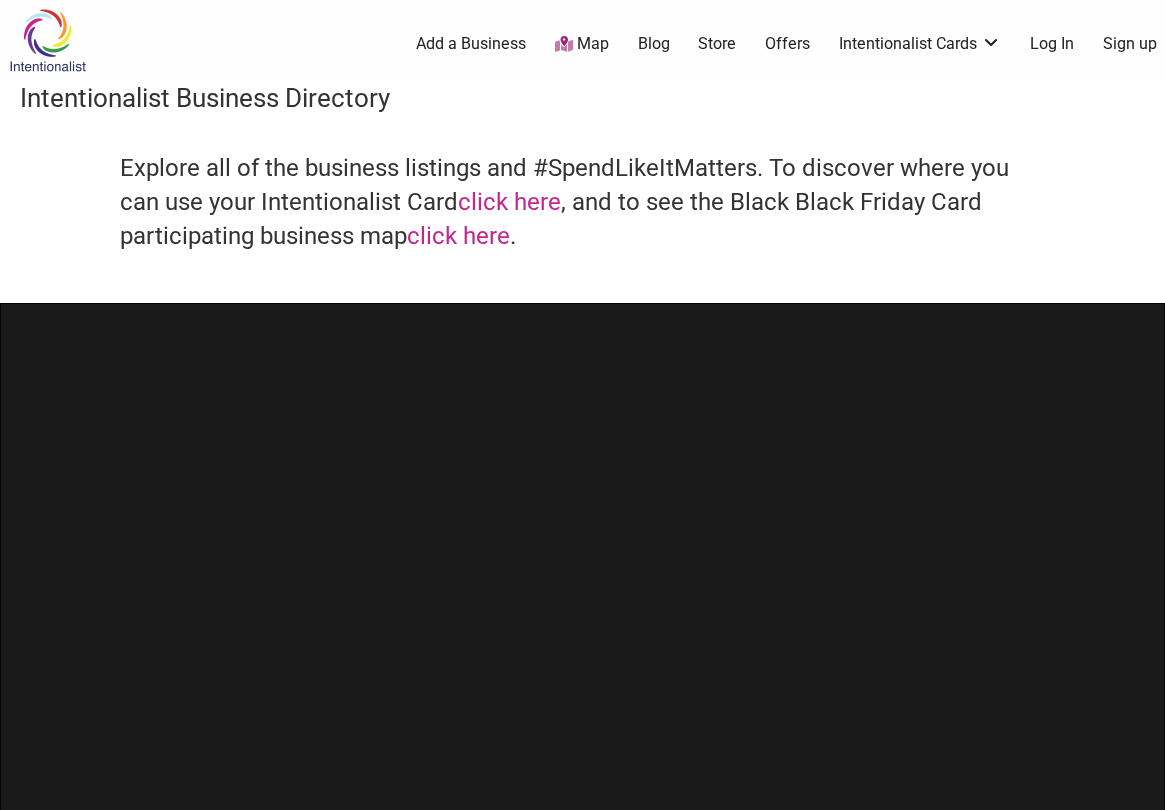 scroll, scrollTop: 0, scrollLeft: 0, axis: both 